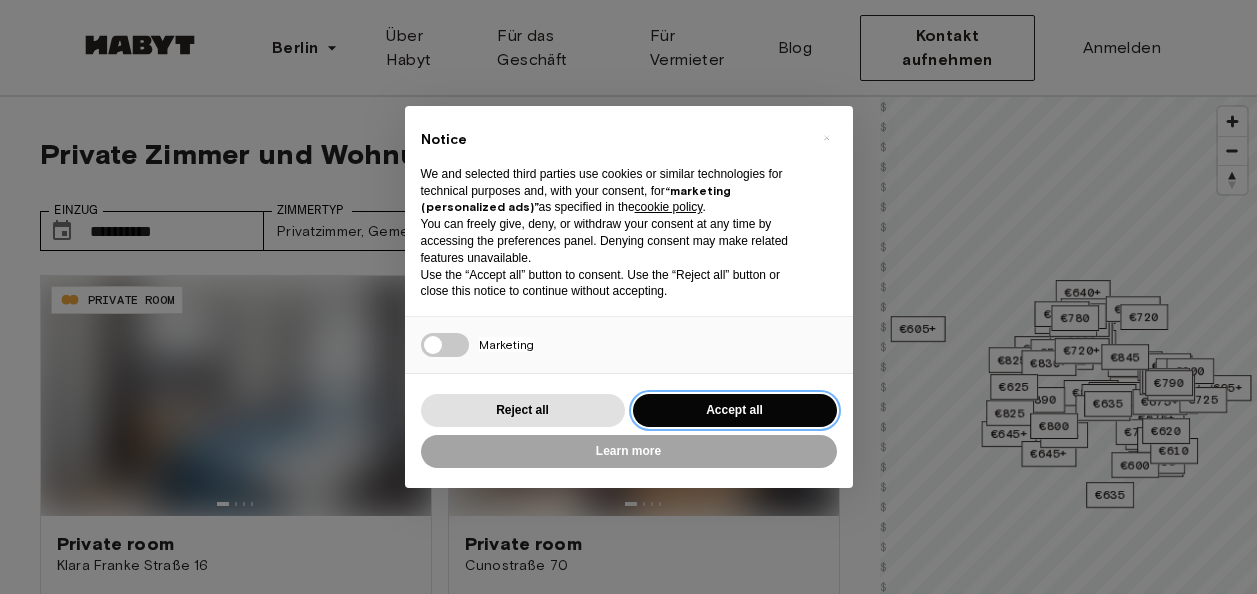 click on "Accept all" at bounding box center [735, 410] 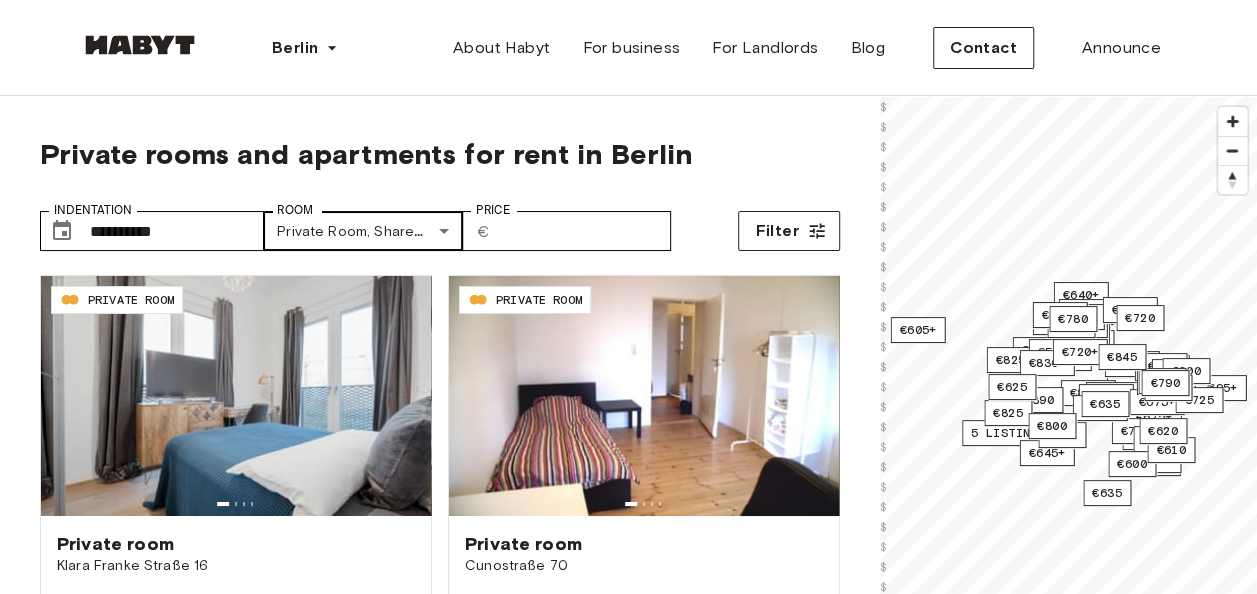 scroll, scrollTop: 0, scrollLeft: 0, axis: both 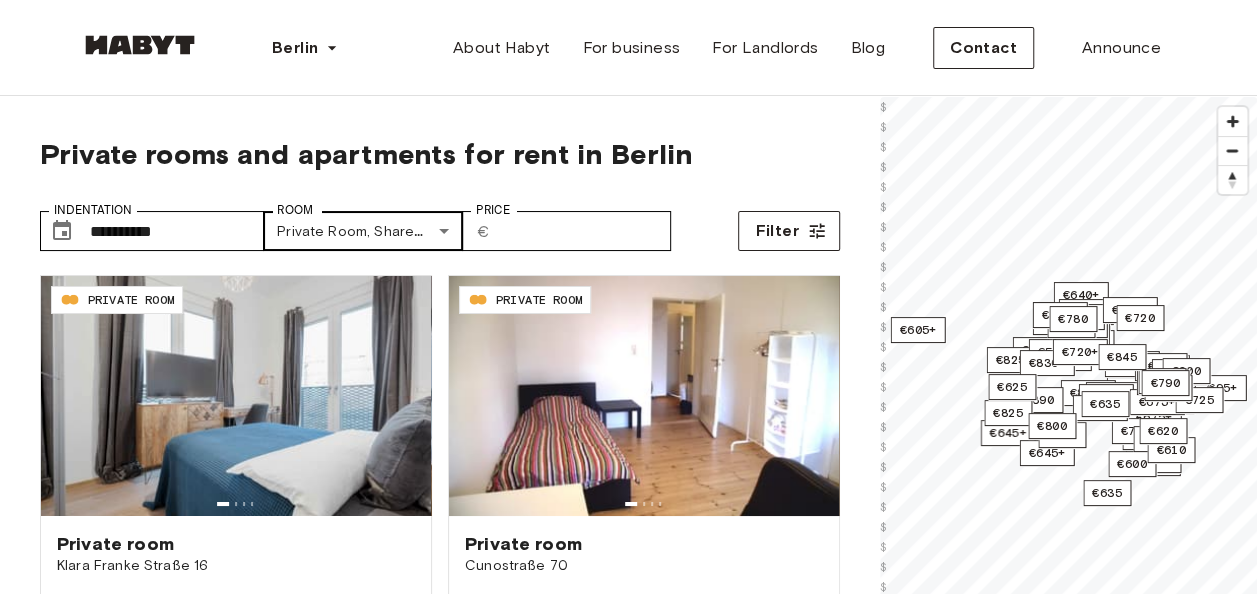 click on "**********" at bounding box center (628, 2414) 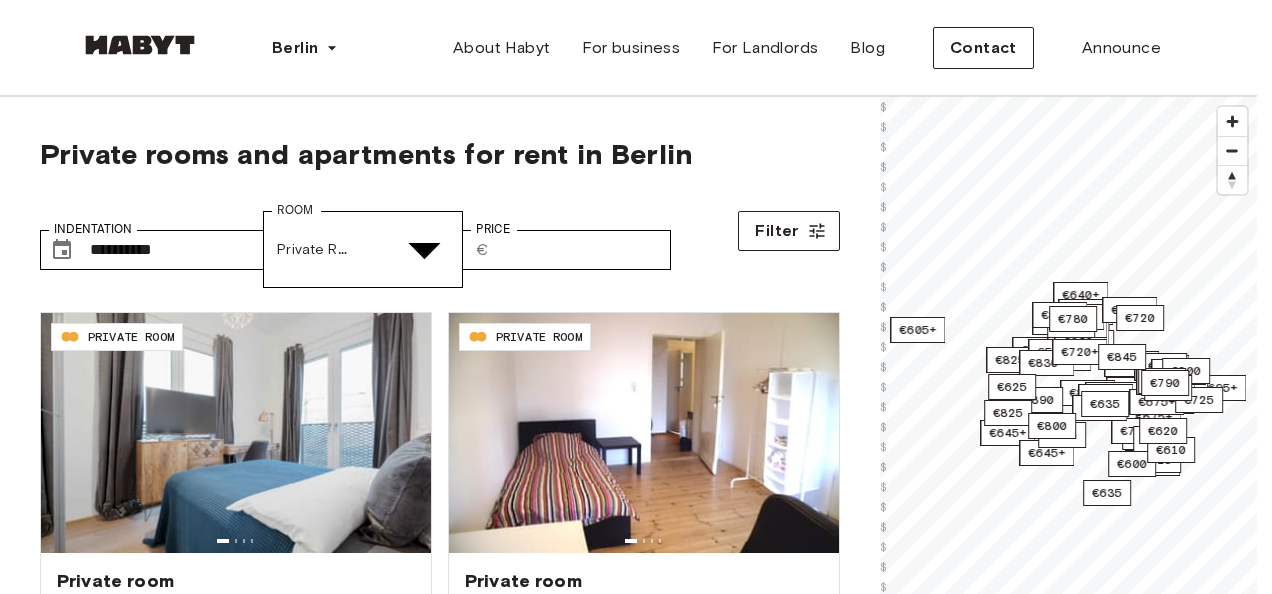 click at bounding box center [628, 4881] 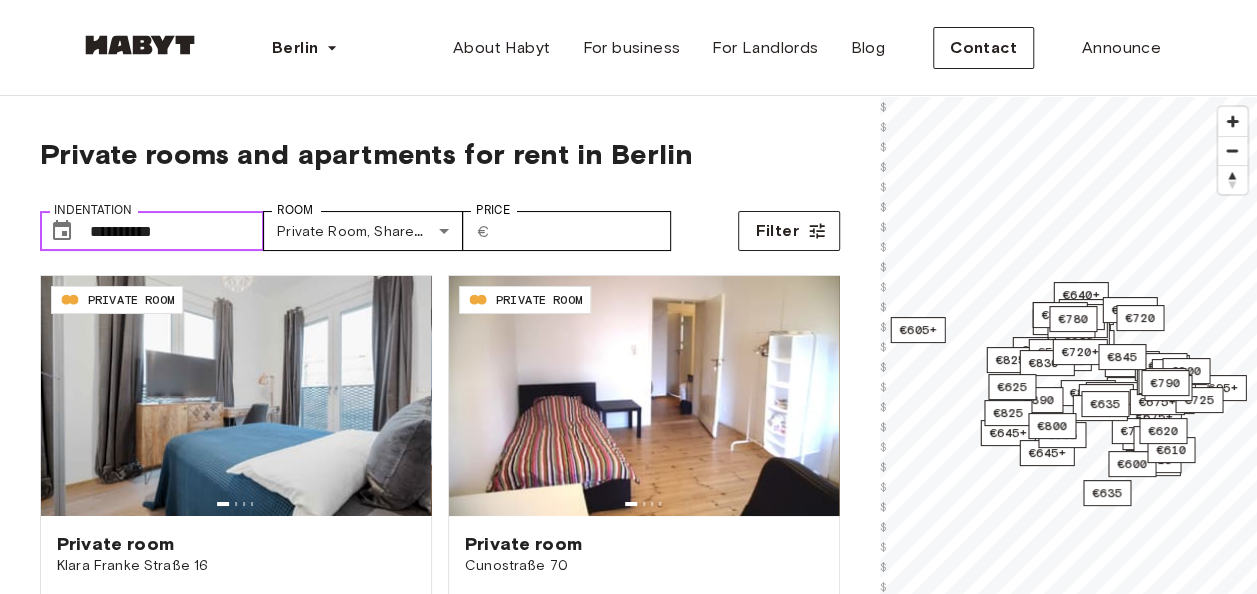 click on "**********" at bounding box center (177, 231) 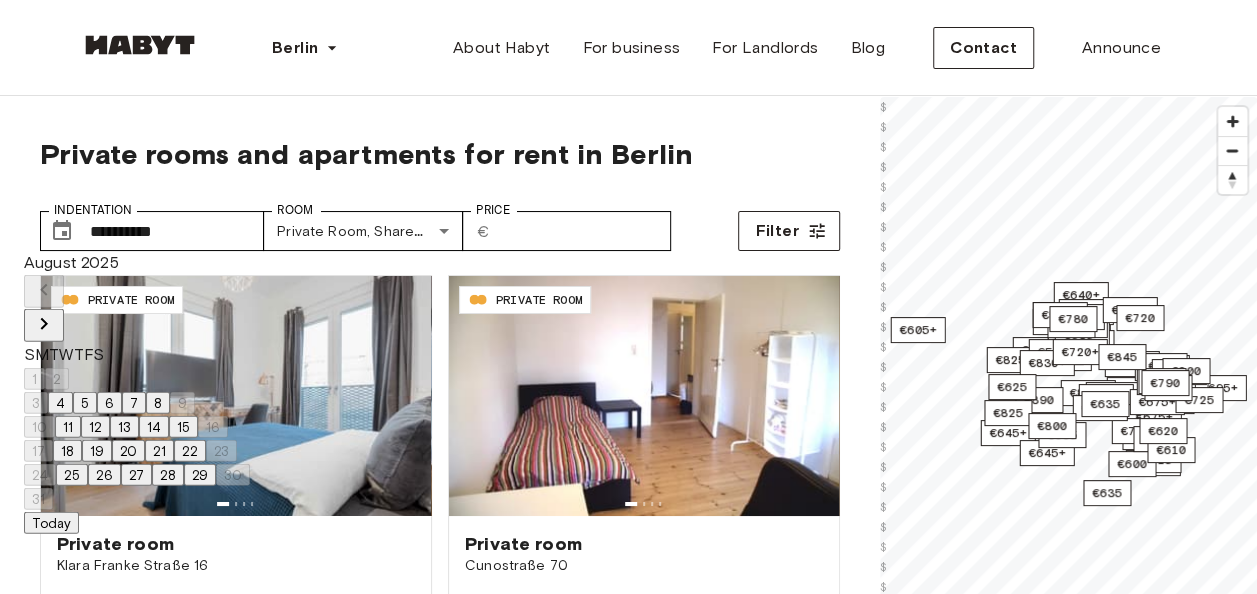 click 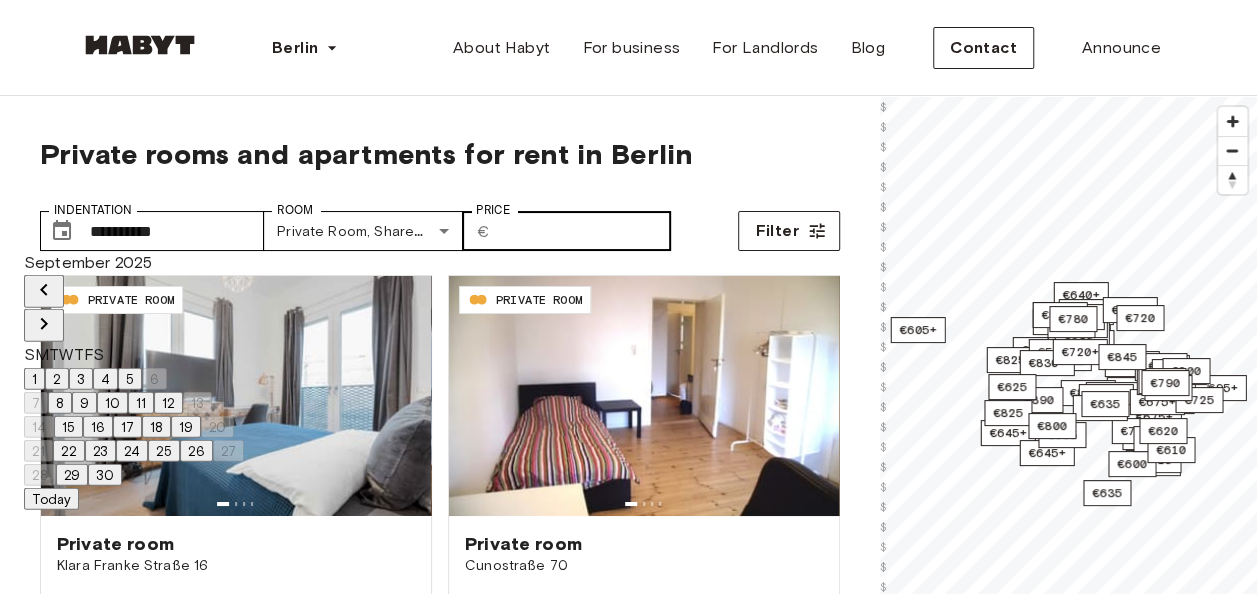 click on "15" at bounding box center (68, 427) 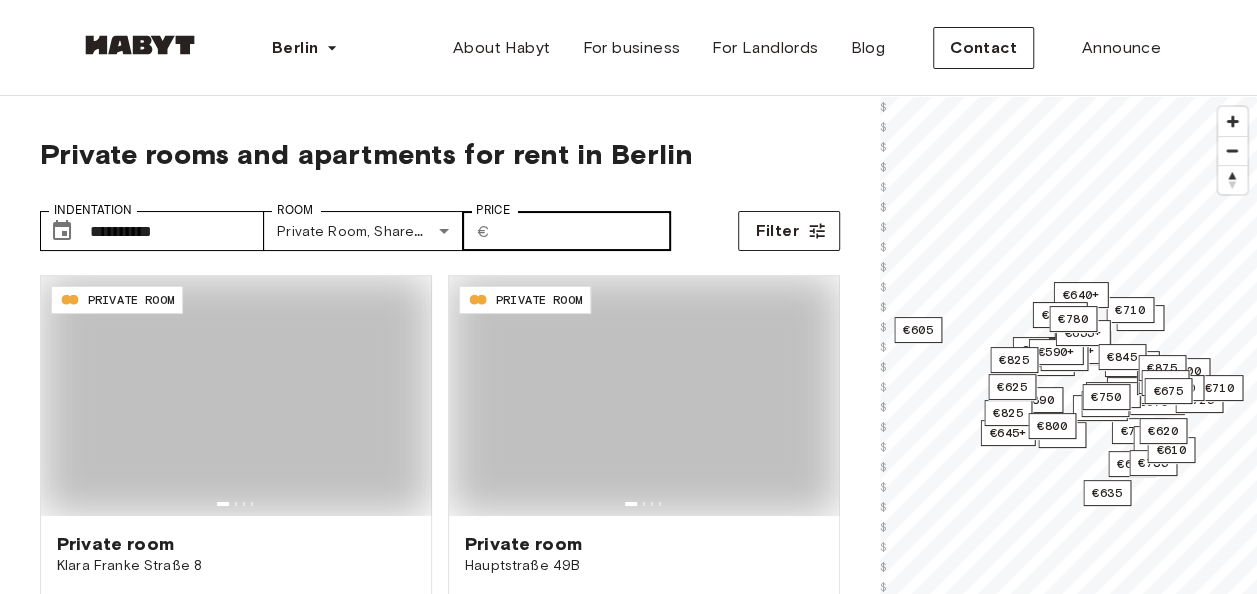 type on "**********" 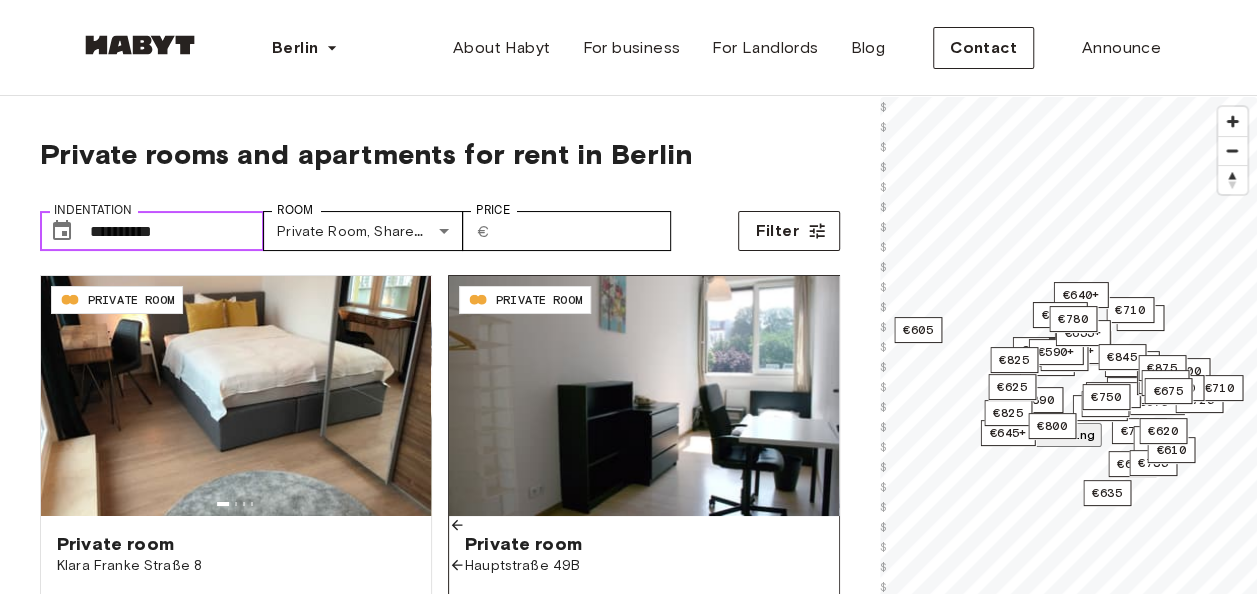 scroll, scrollTop: 200, scrollLeft: 0, axis: vertical 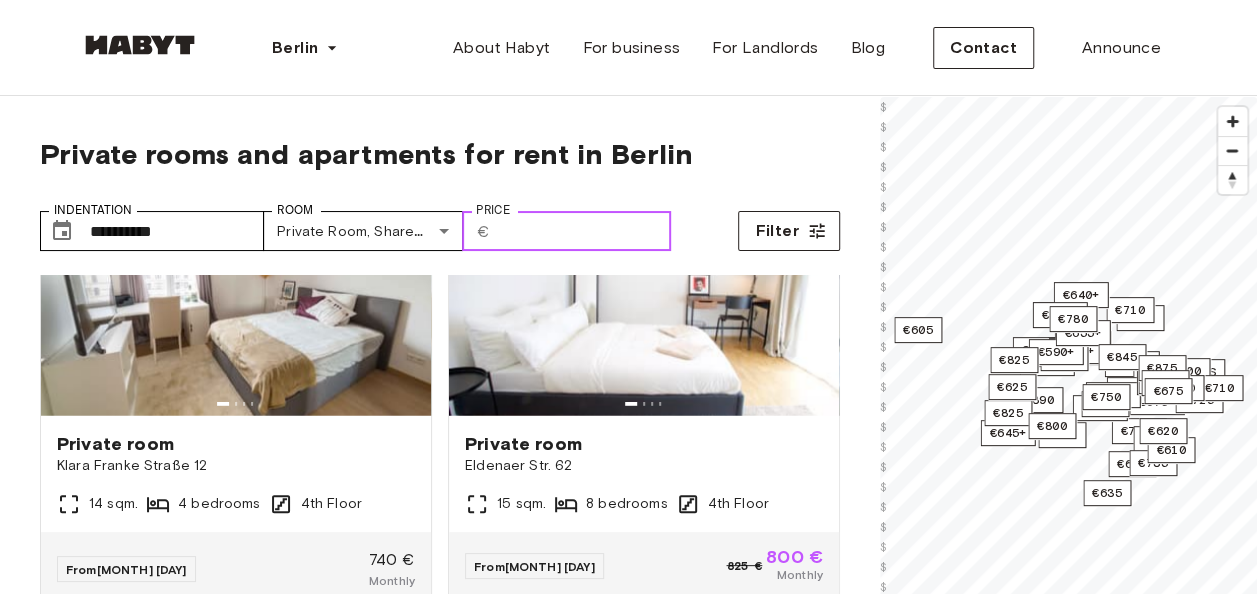 click on "Price" at bounding box center [584, 231] 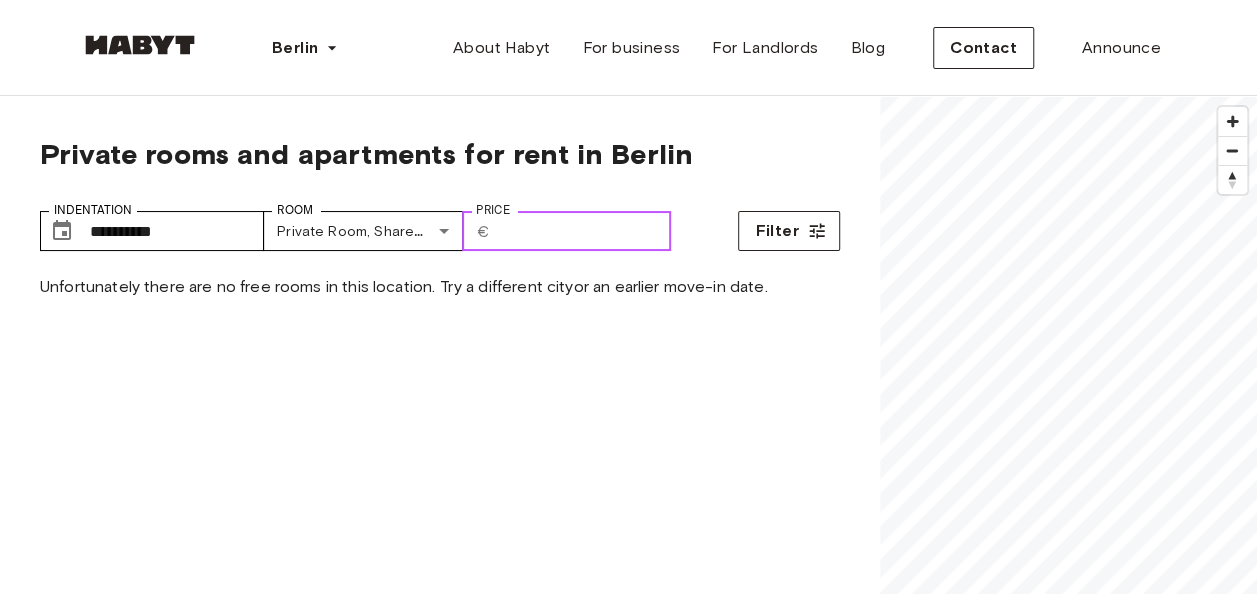 scroll, scrollTop: 0, scrollLeft: 0, axis: both 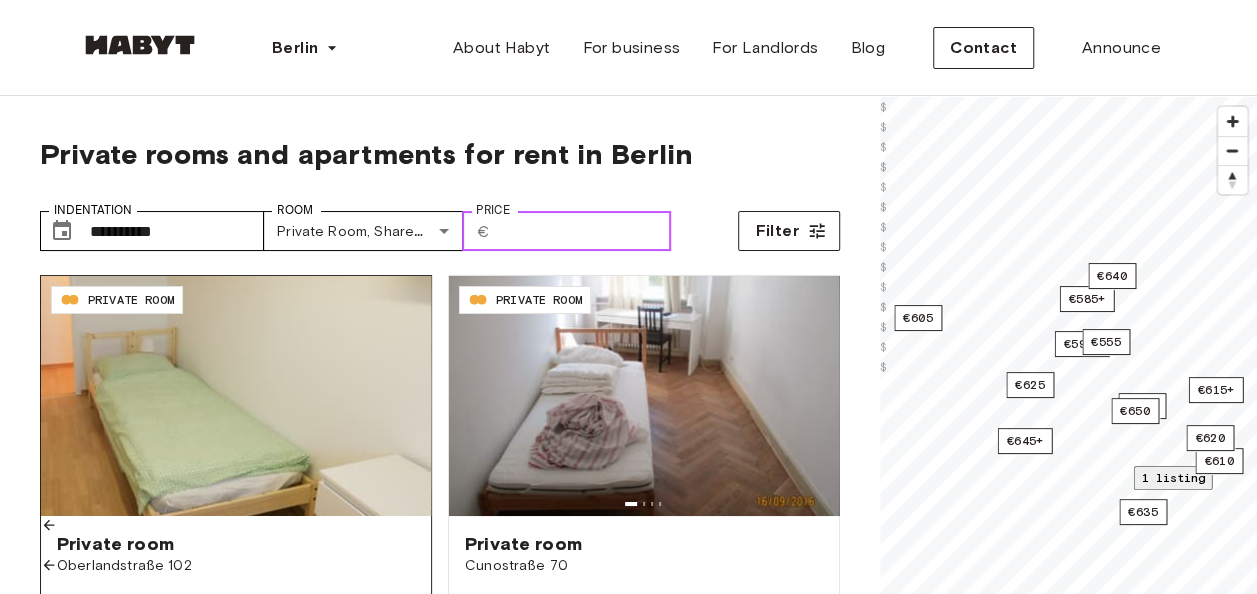 type on "***" 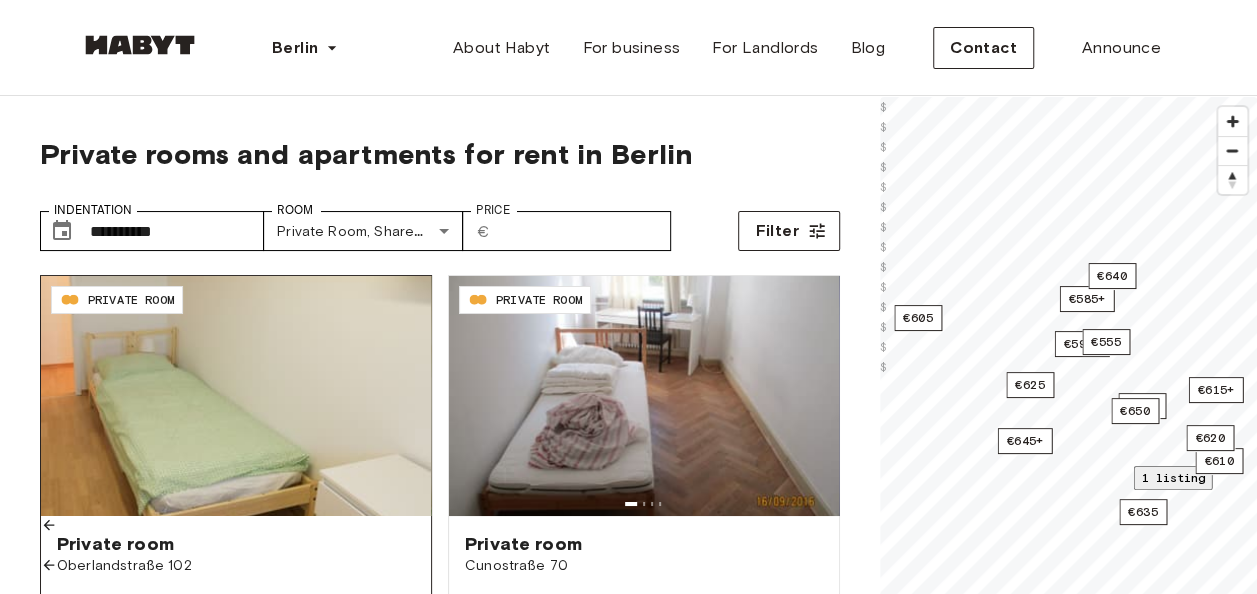 click 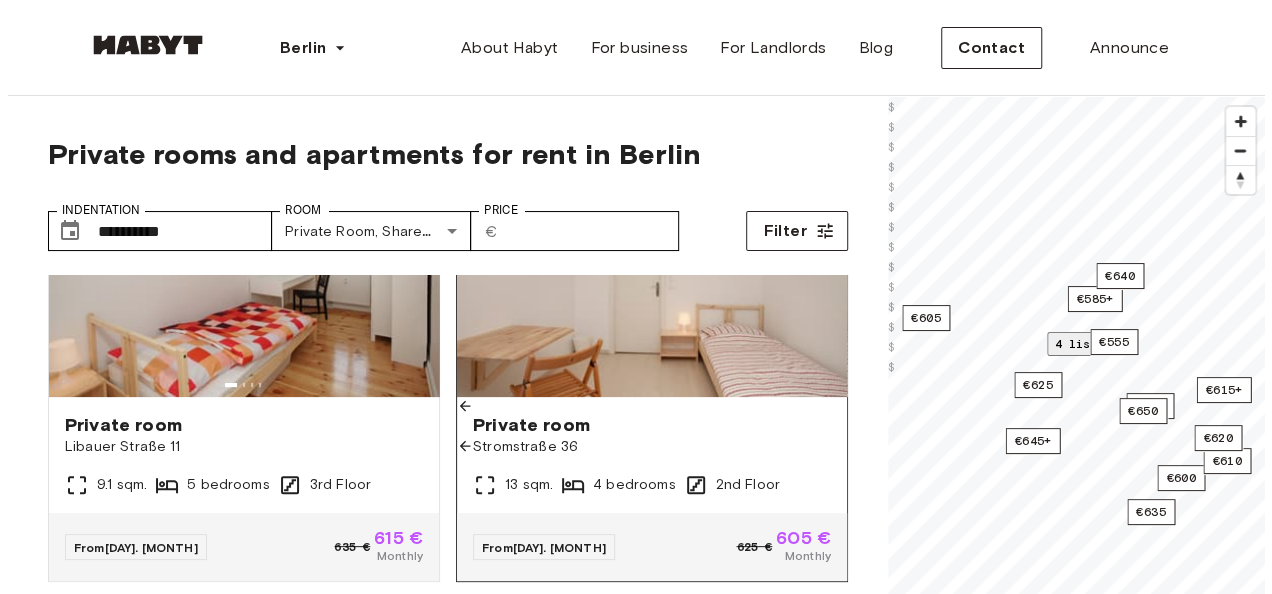 scroll, scrollTop: 600, scrollLeft: 0, axis: vertical 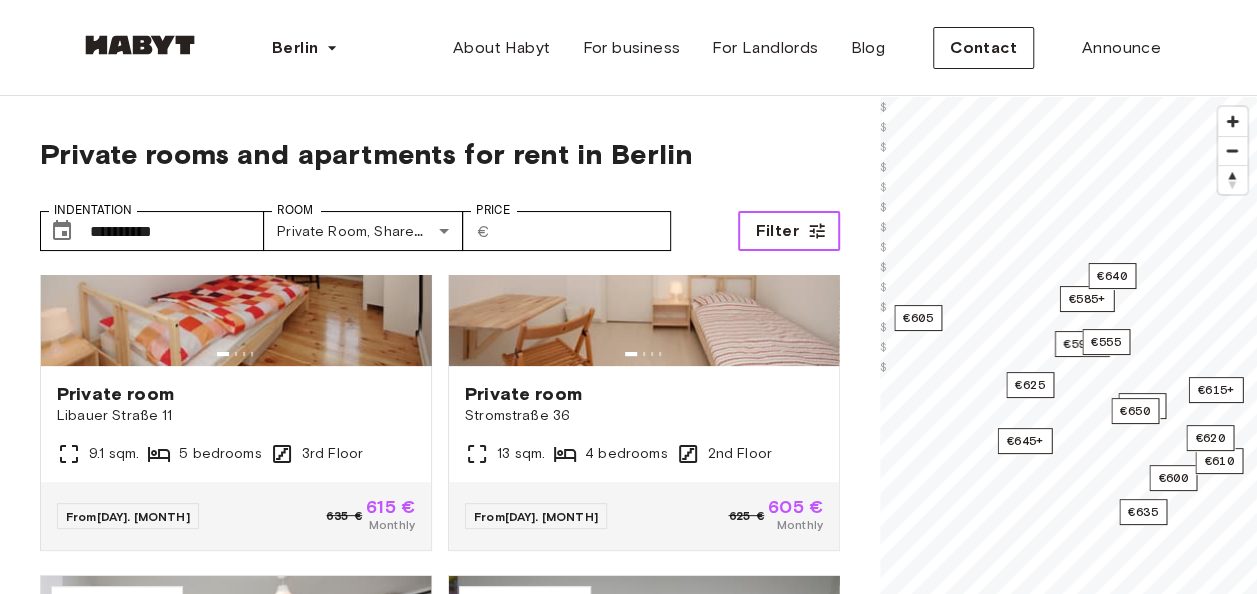 click on "Filter" at bounding box center [776, 231] 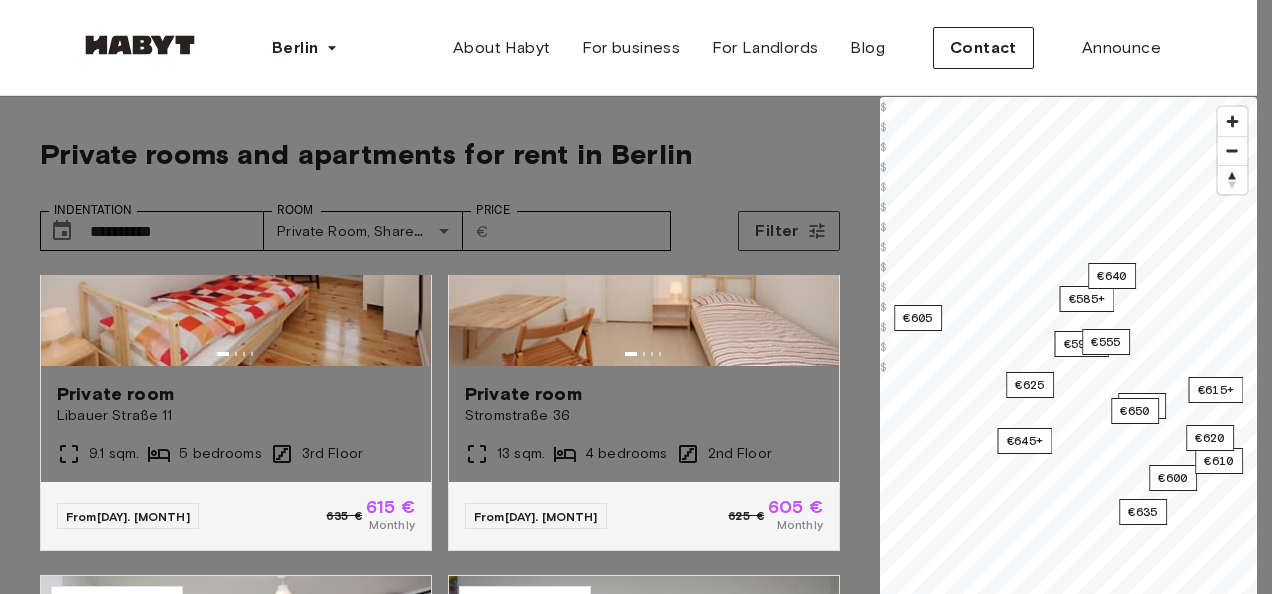 scroll, scrollTop: 500, scrollLeft: 0, axis: vertical 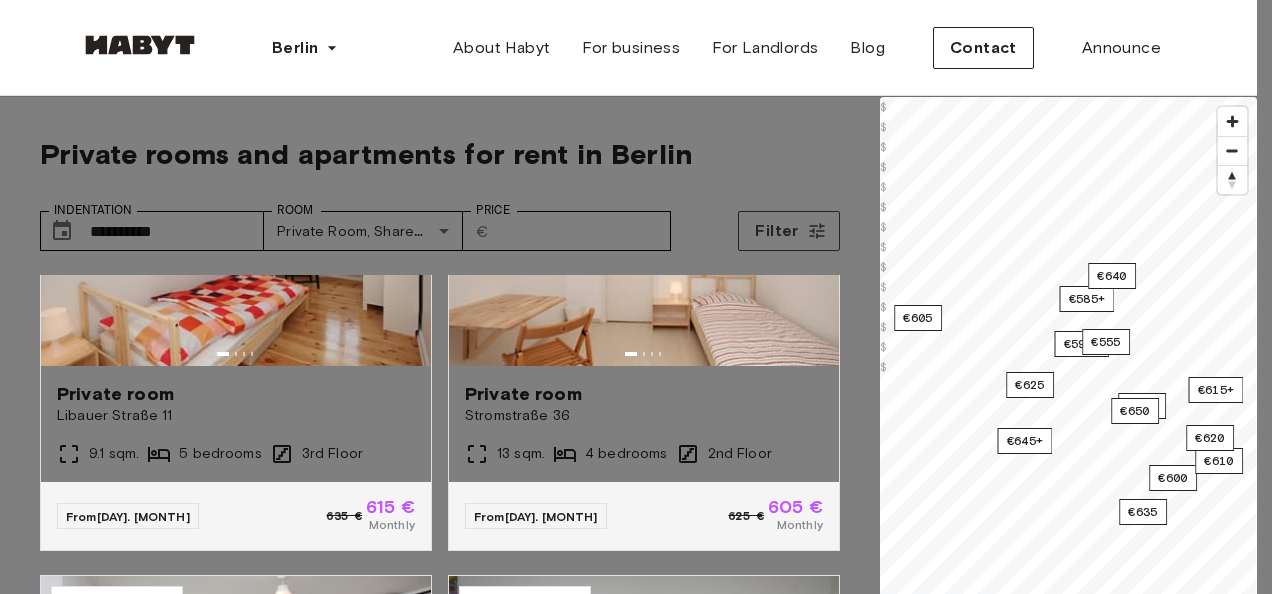 type on "**" 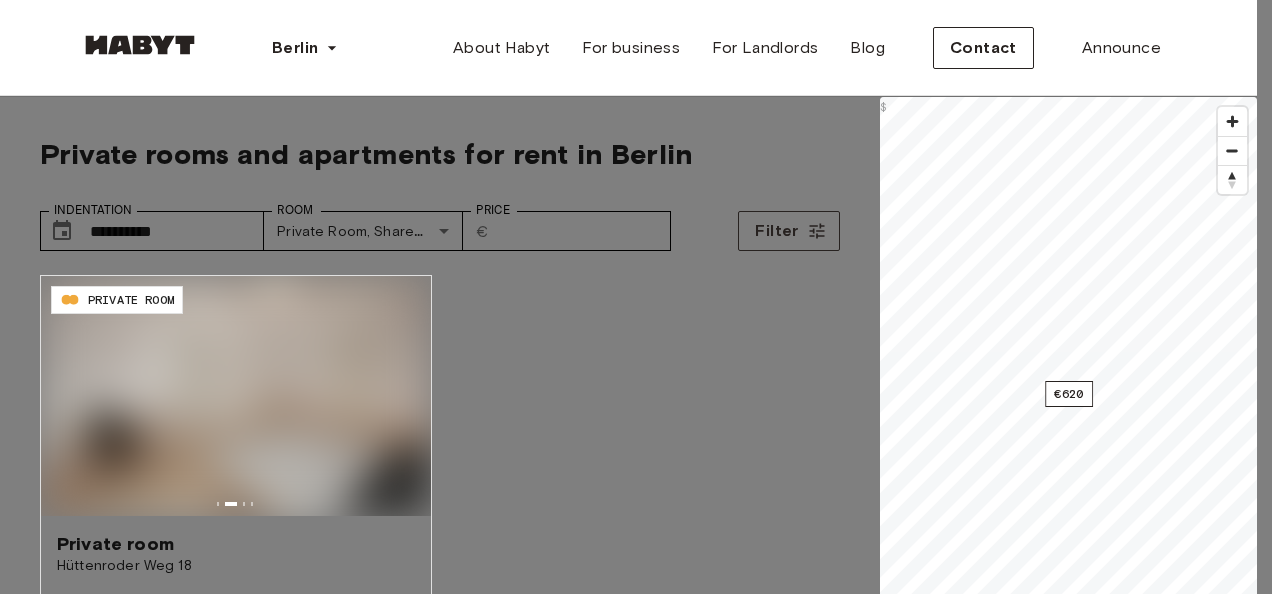 scroll, scrollTop: 0, scrollLeft: 0, axis: both 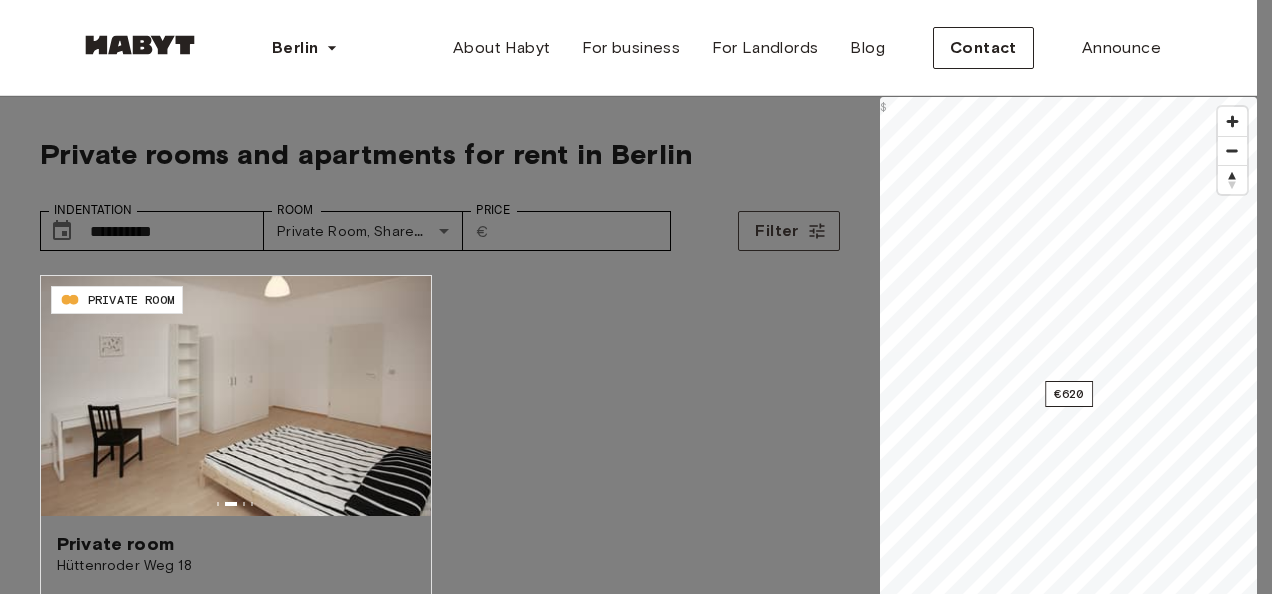 click on "Apply" at bounding box center [138, 6620] 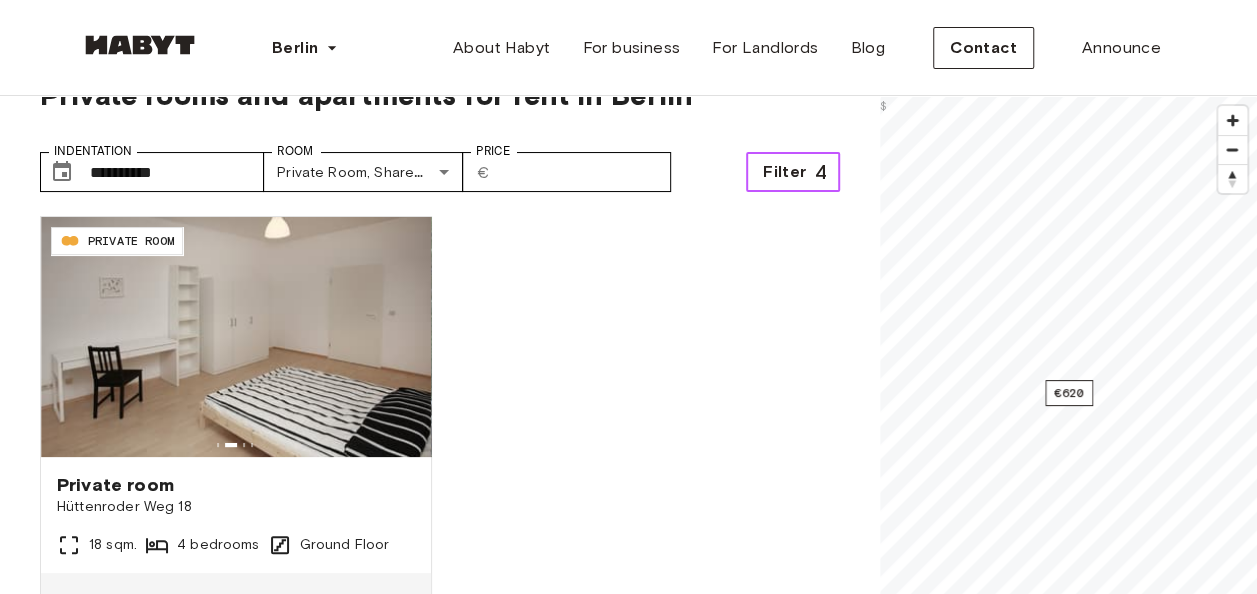 scroll, scrollTop: 100, scrollLeft: 0, axis: vertical 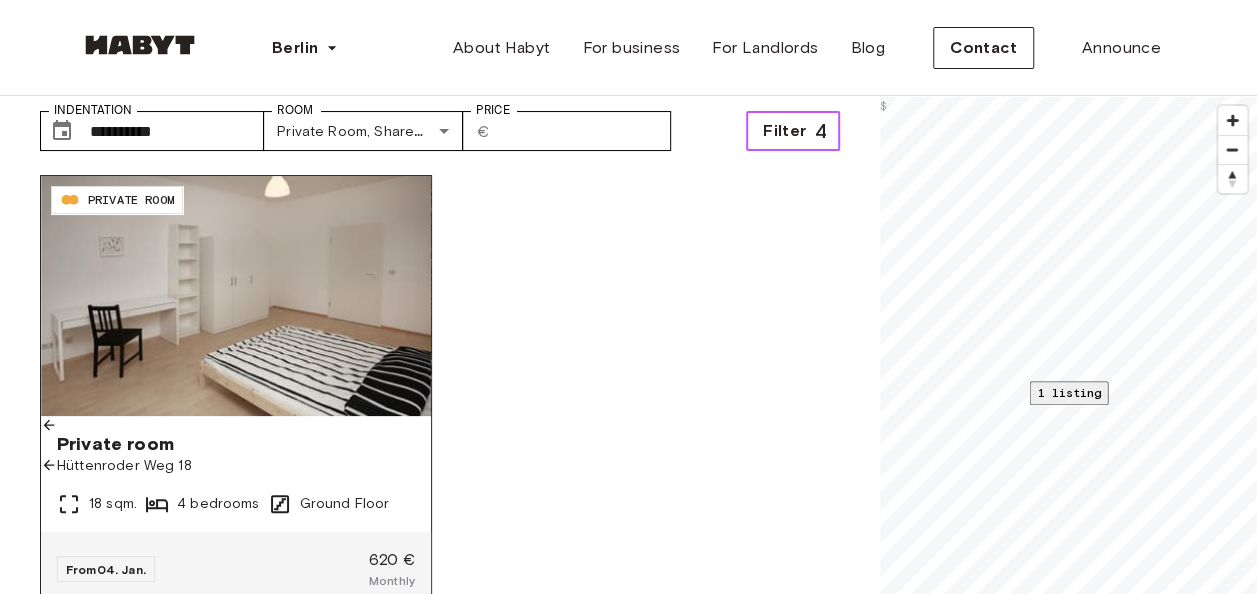 click at bounding box center (236, 296) 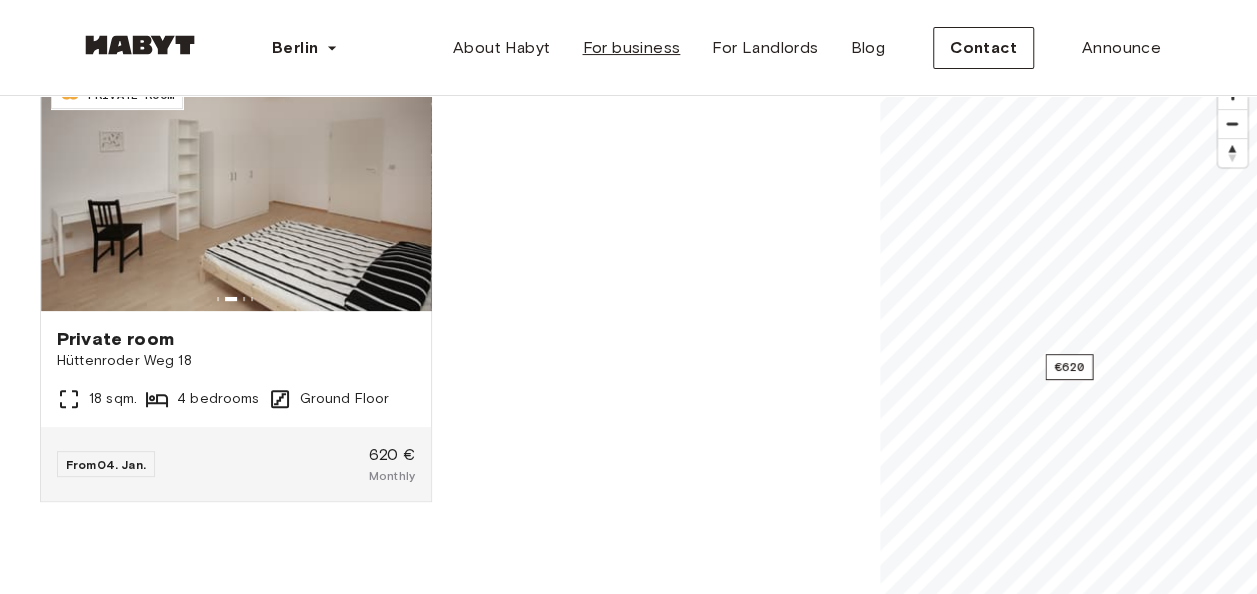 scroll, scrollTop: 100, scrollLeft: 0, axis: vertical 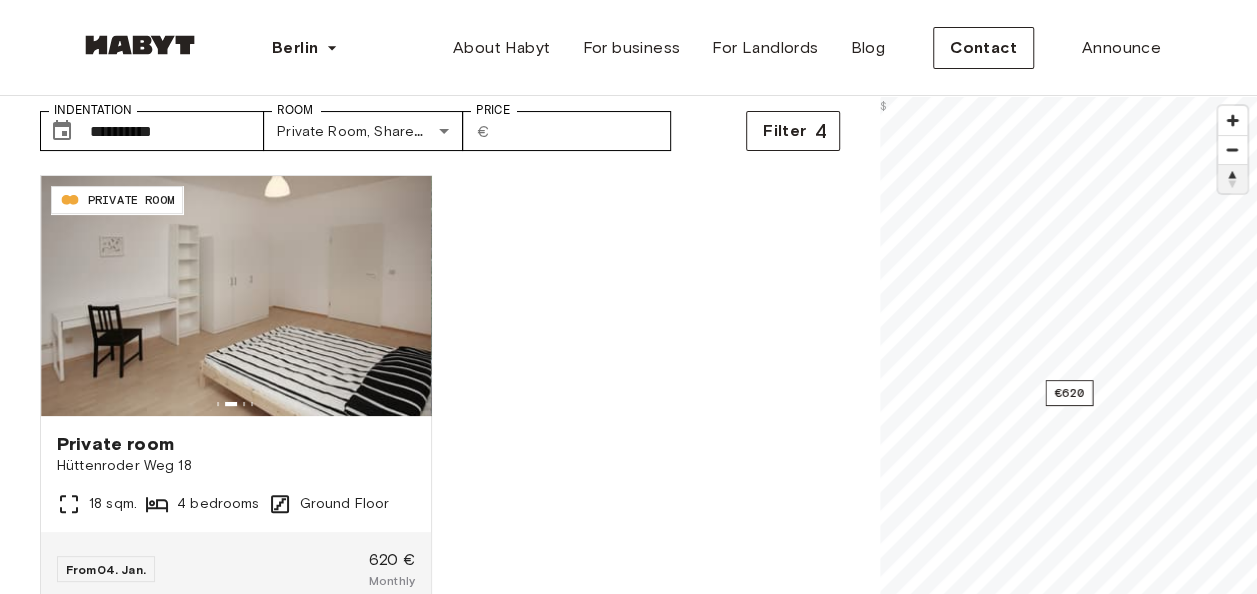 click at bounding box center [1232, 179] 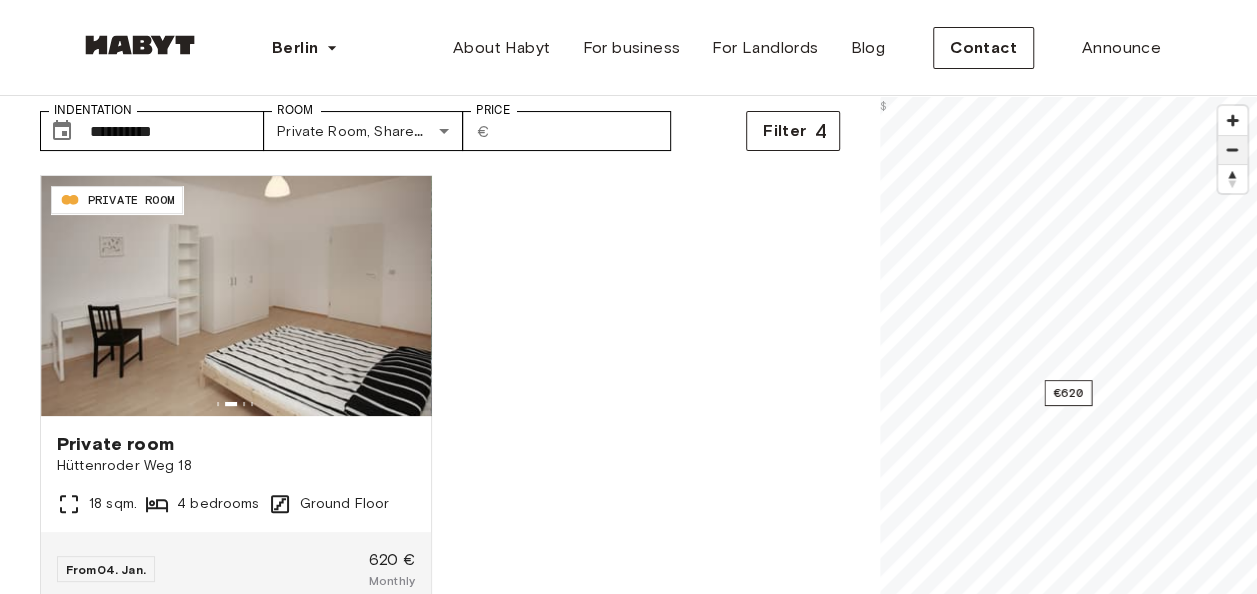 click at bounding box center (1232, 150) 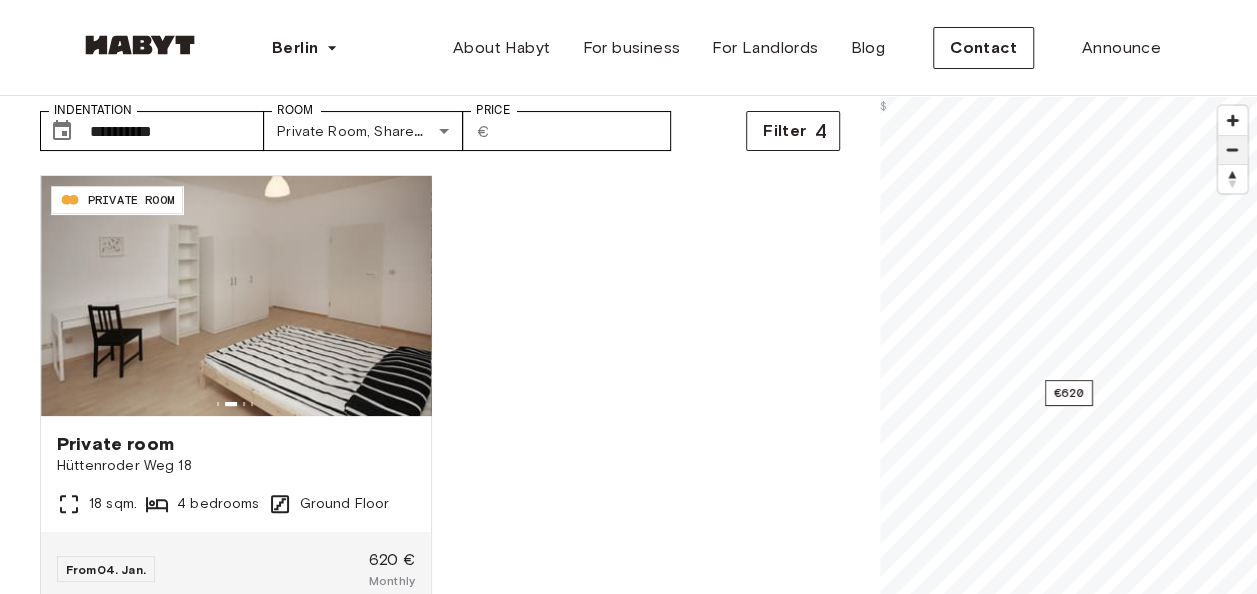 click at bounding box center (1232, 150) 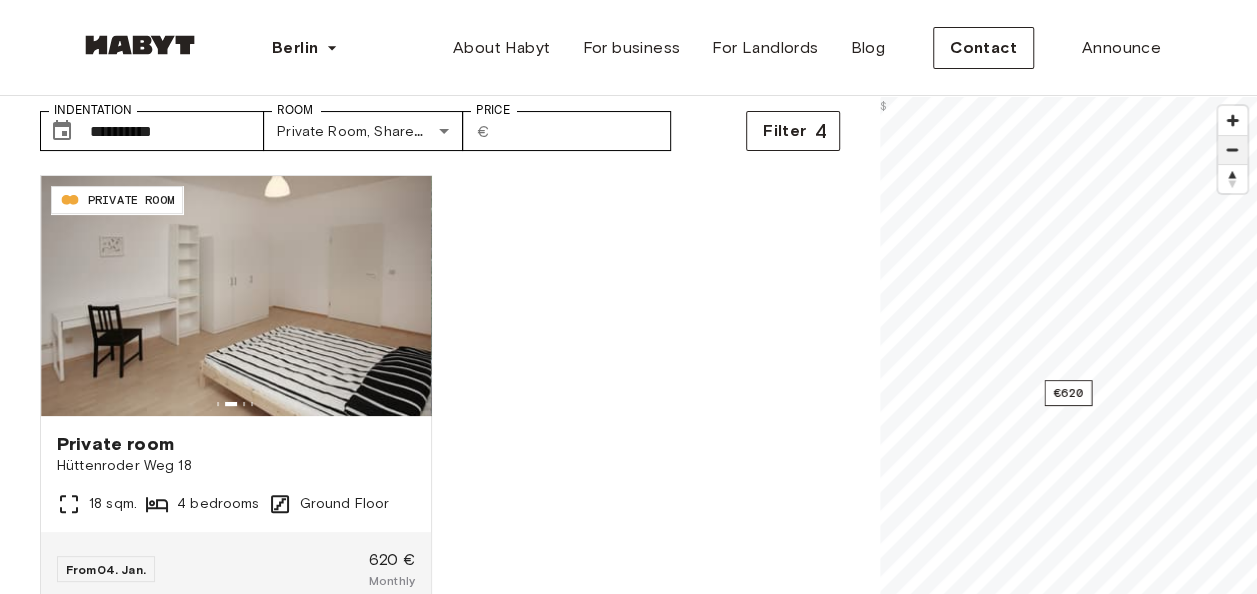 click at bounding box center [1232, 150] 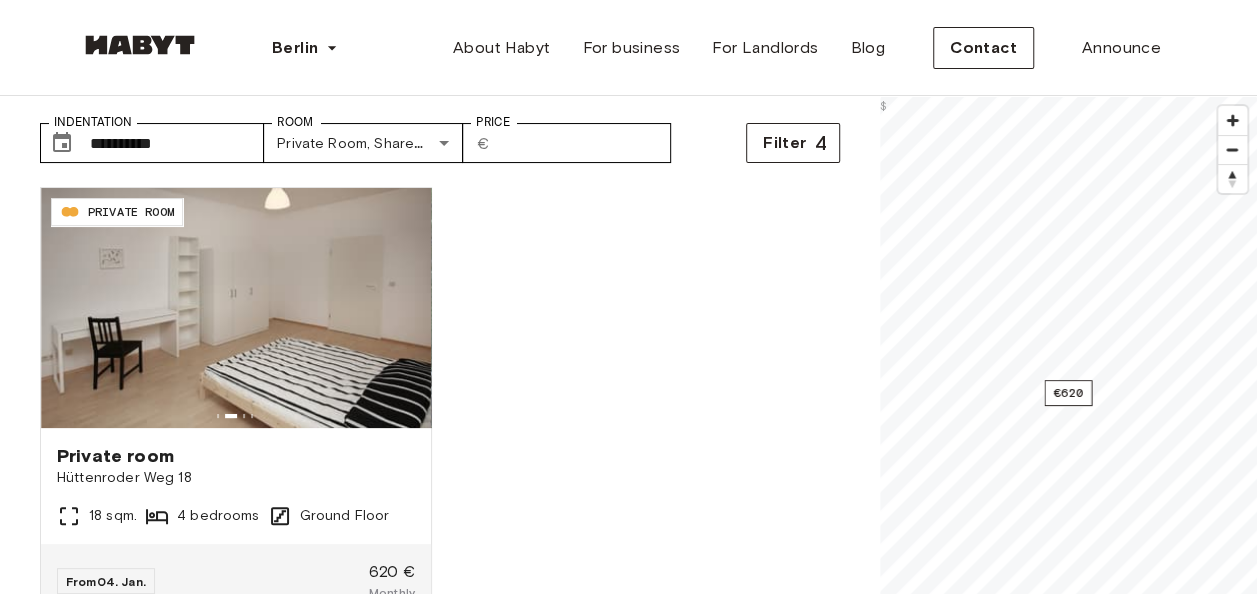 scroll, scrollTop: 0, scrollLeft: 0, axis: both 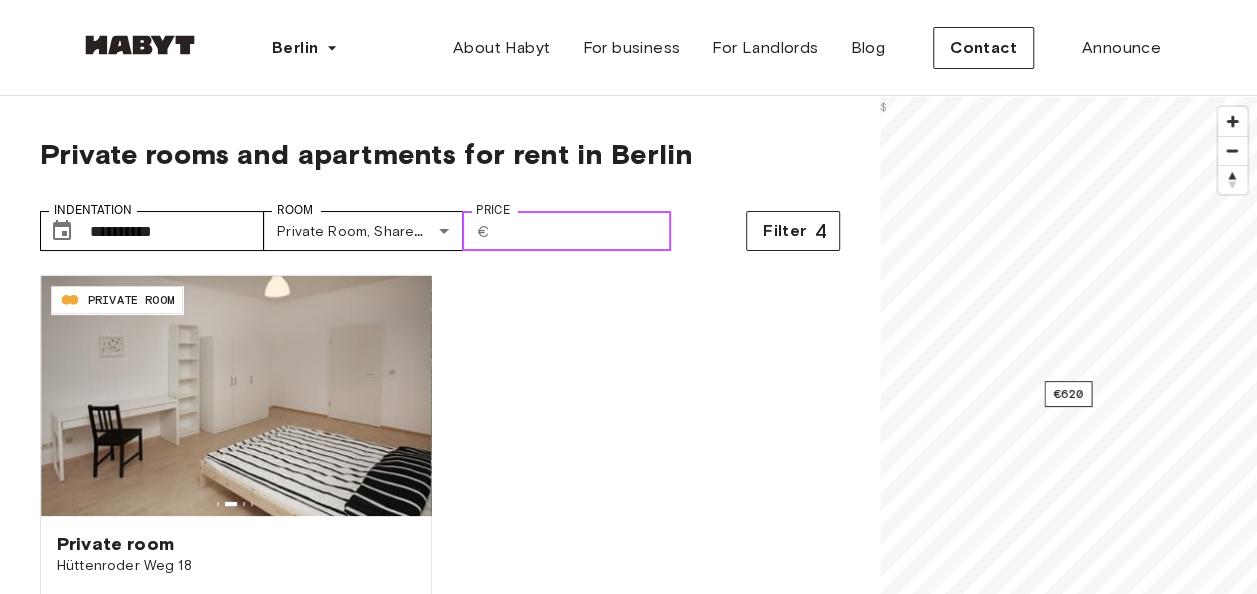 click on "***" at bounding box center (584, 231) 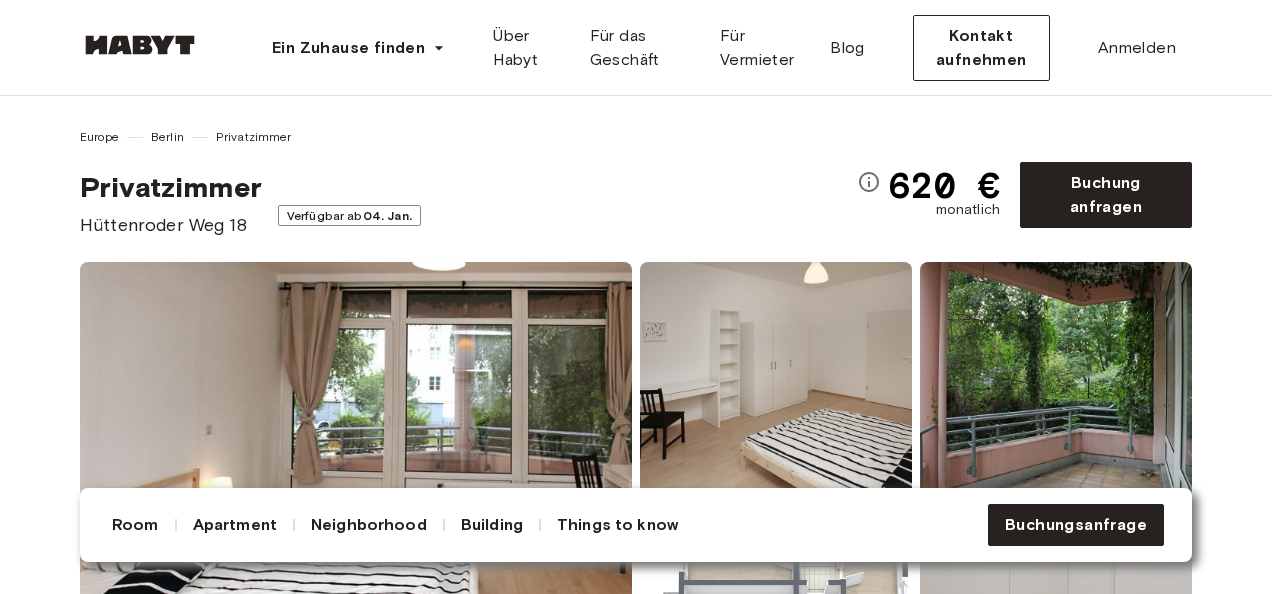 scroll, scrollTop: 400, scrollLeft: 0, axis: vertical 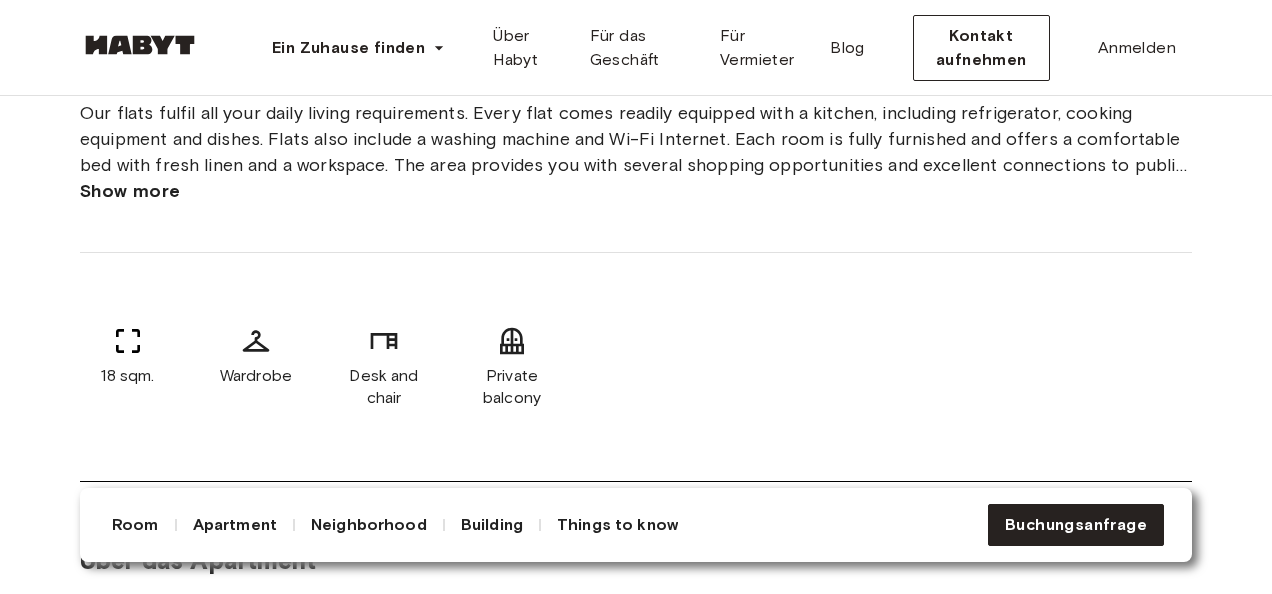 click on "Neighborhood" at bounding box center [369, 525] 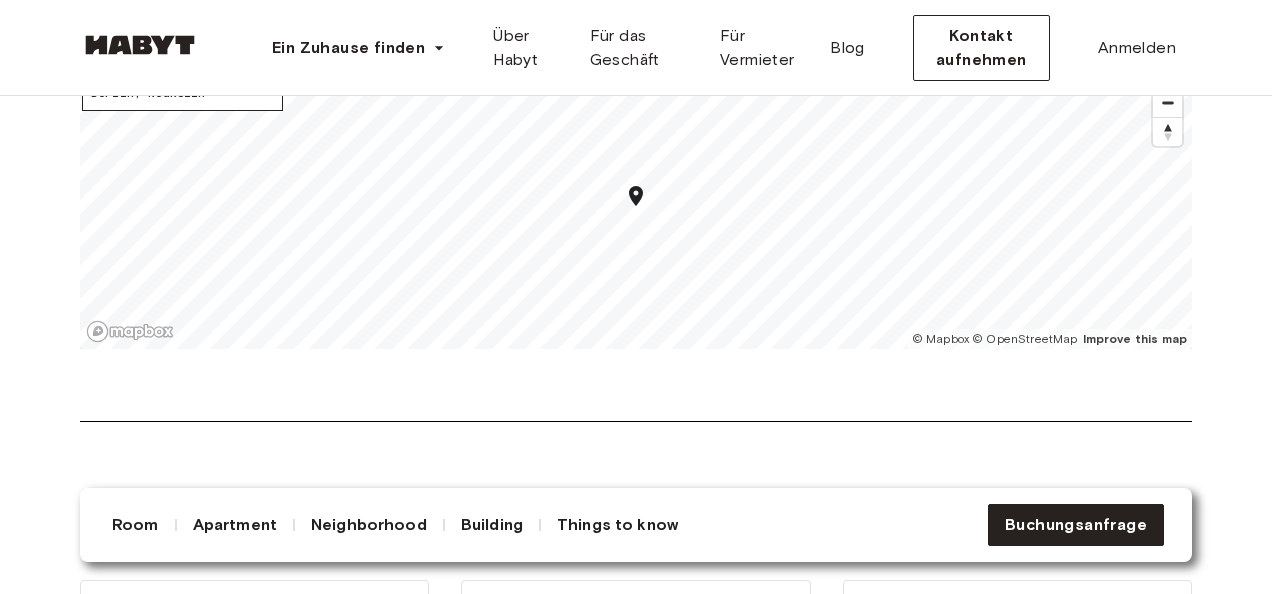 scroll, scrollTop: 2608, scrollLeft: 0, axis: vertical 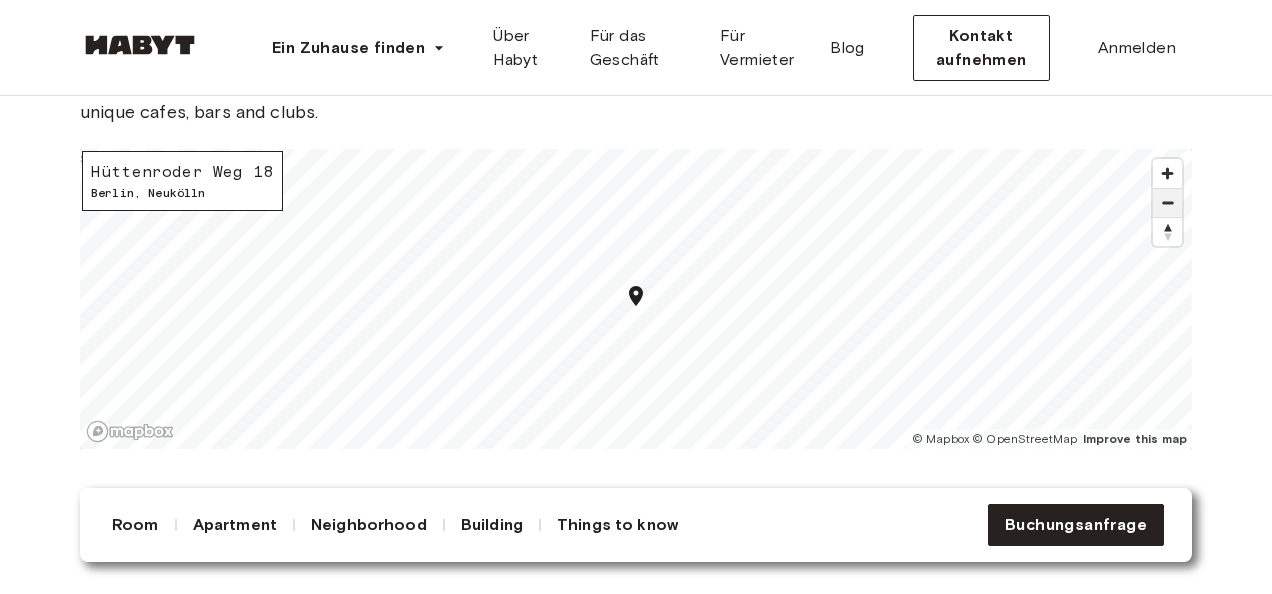 click at bounding box center (1167, 203) 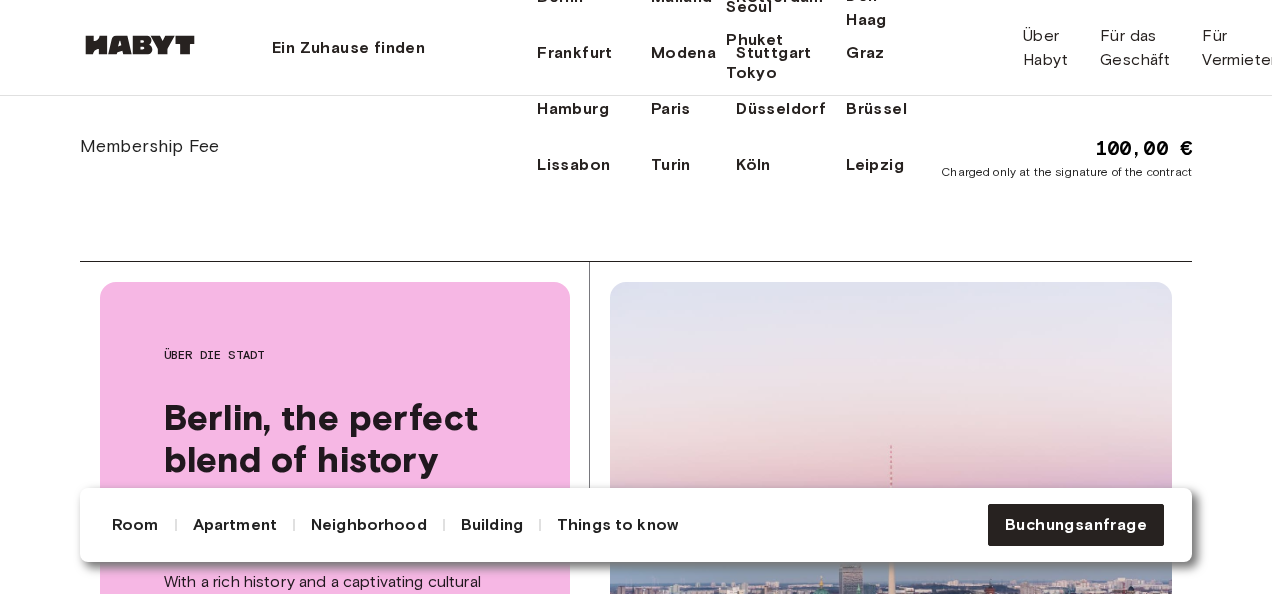 scroll, scrollTop: 4008, scrollLeft: 0, axis: vertical 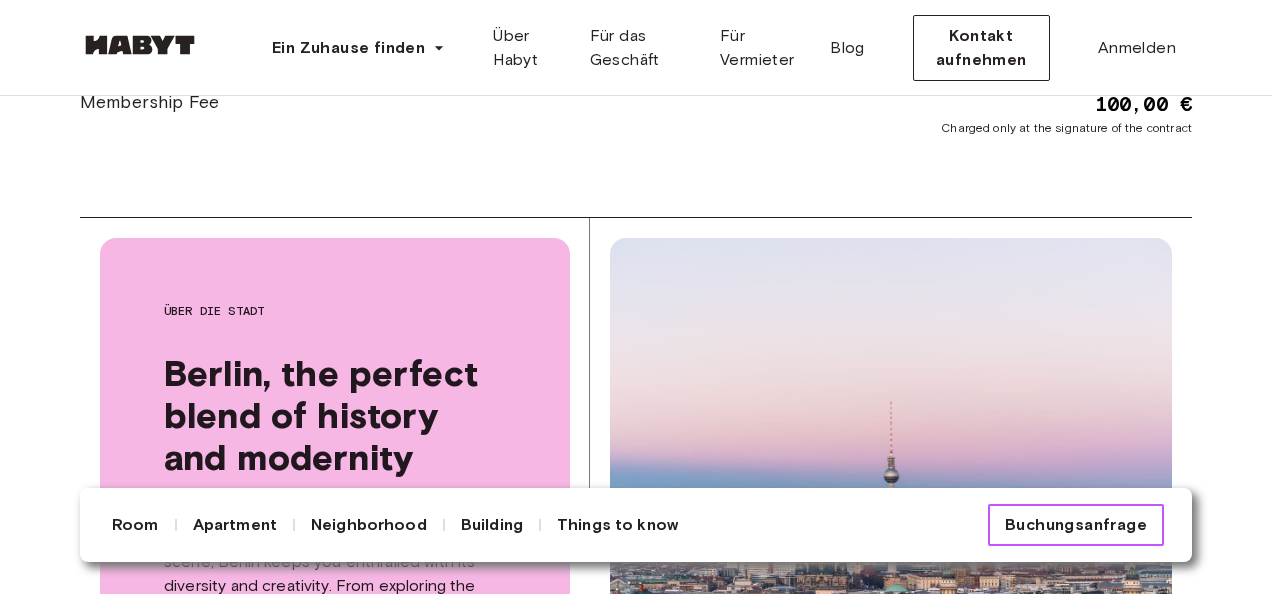 click on "Buchungsanfrage" at bounding box center (1076, 525) 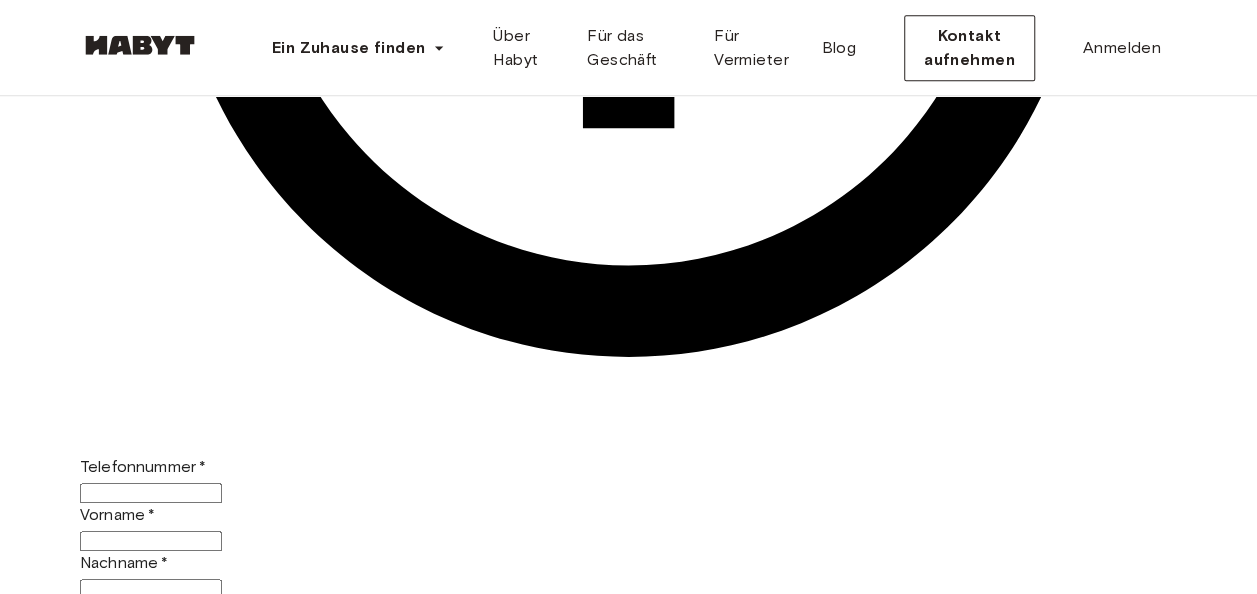 scroll, scrollTop: 900, scrollLeft: 0, axis: vertical 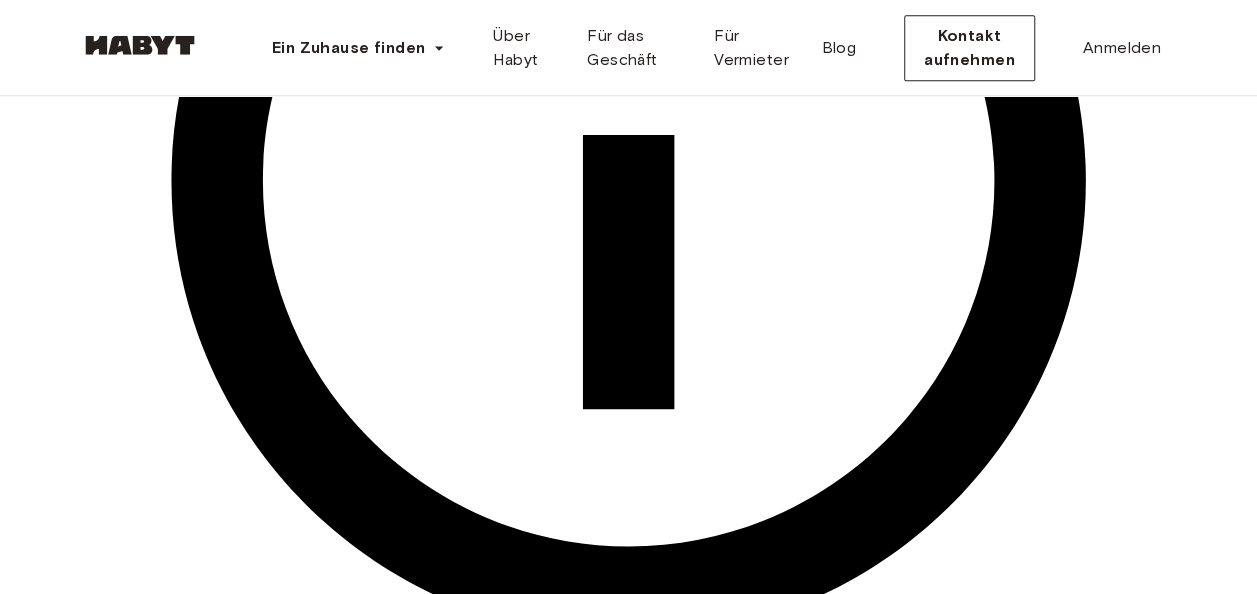 click on "930,00 €" at bounding box center (208, 2106) 